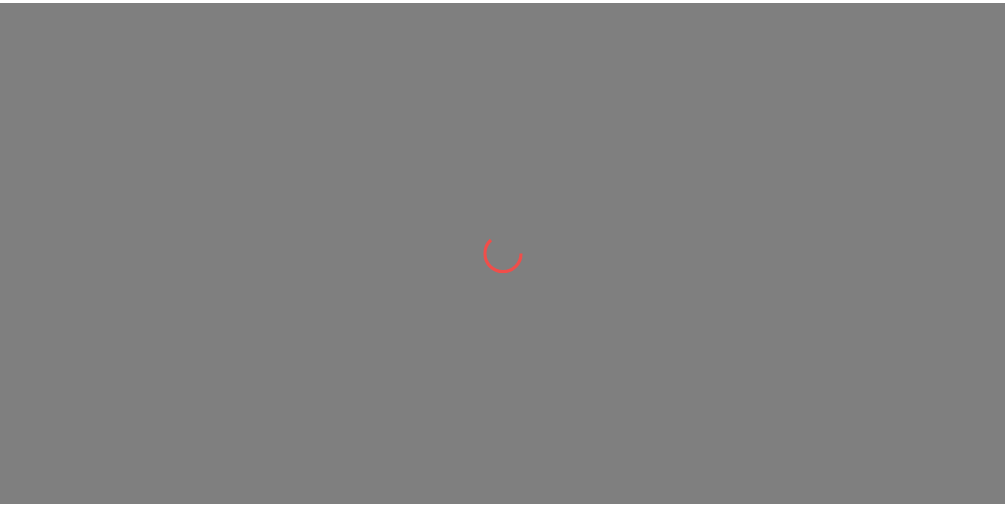 scroll, scrollTop: 0, scrollLeft: 0, axis: both 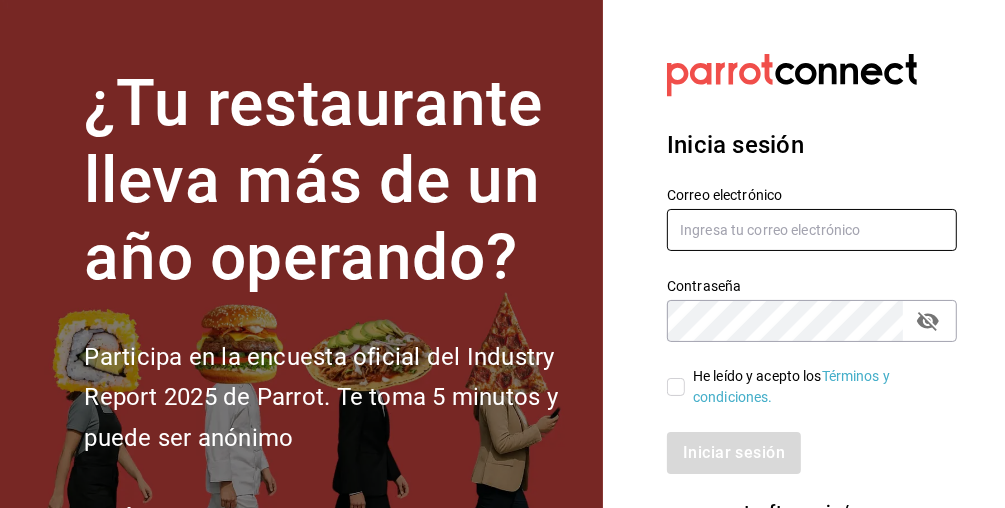 type on "mochomos.arcos@example.com" 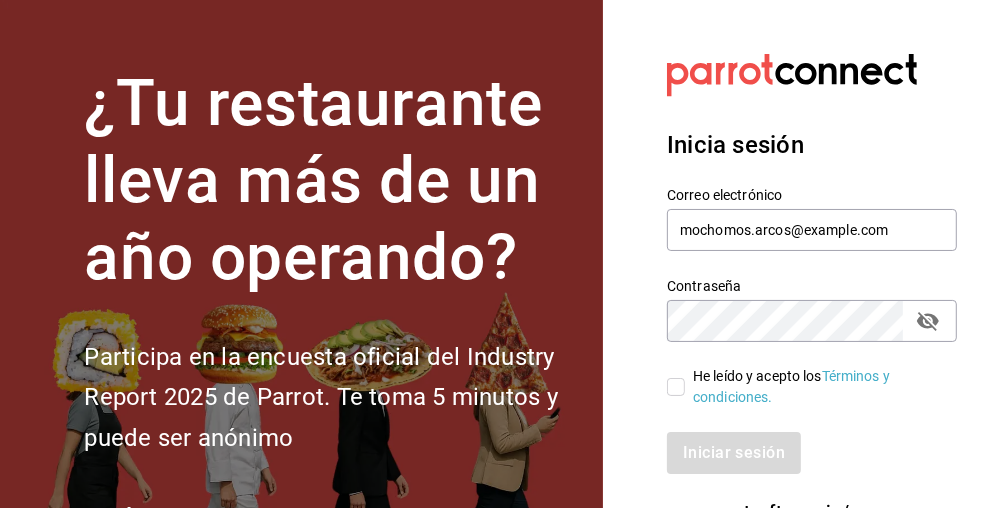 click on "He leído y acepto los  Términos y condiciones." at bounding box center (676, 387) 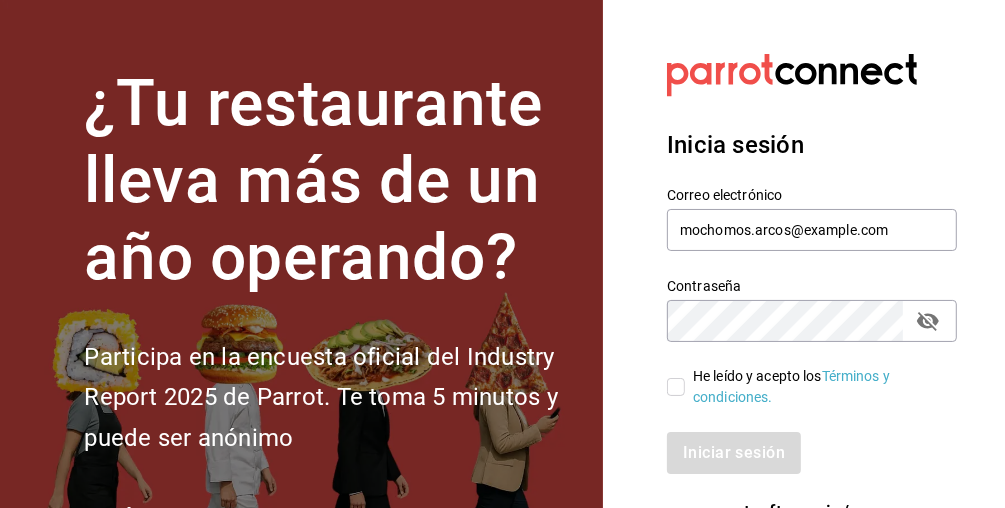 checkbox on "true" 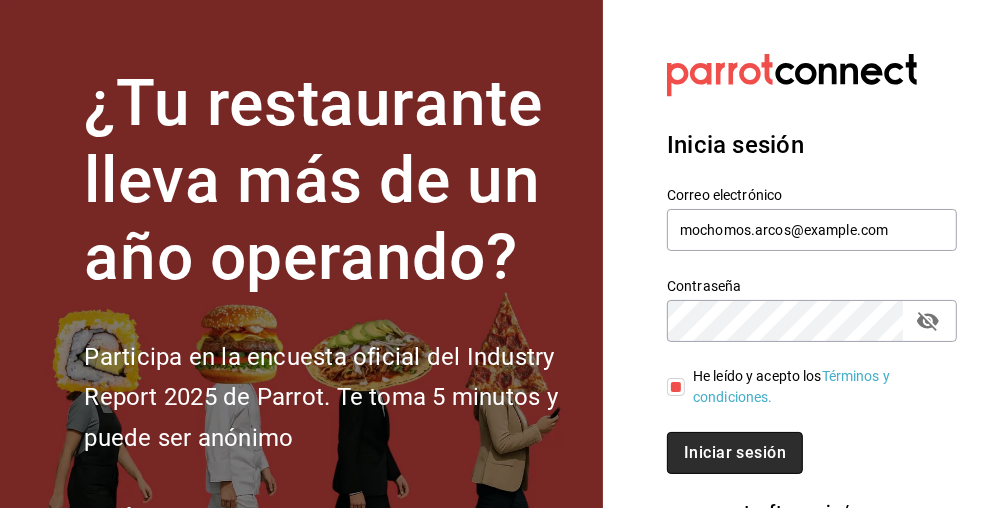 click on "Iniciar sesión" at bounding box center (735, 453) 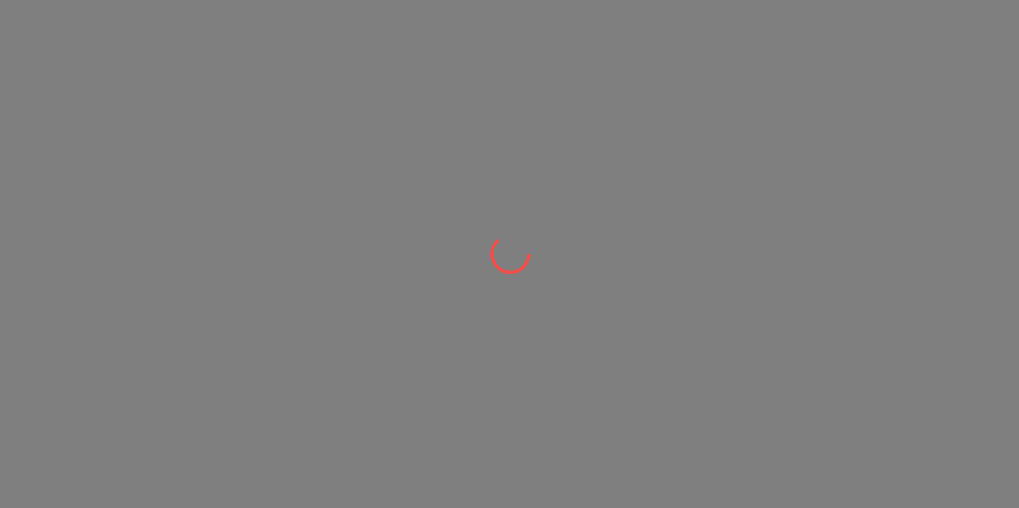 scroll, scrollTop: 0, scrollLeft: 0, axis: both 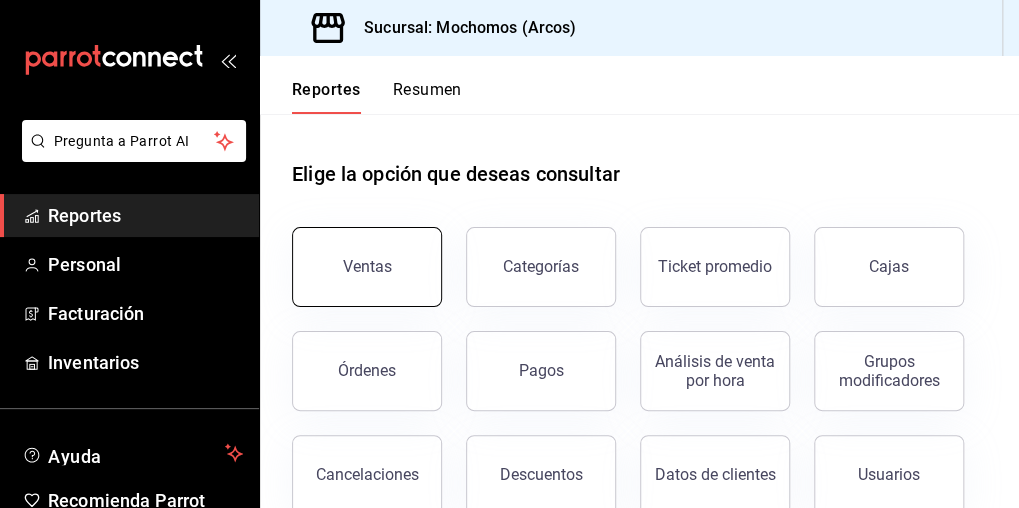 click on "Ventas" at bounding box center [367, 267] 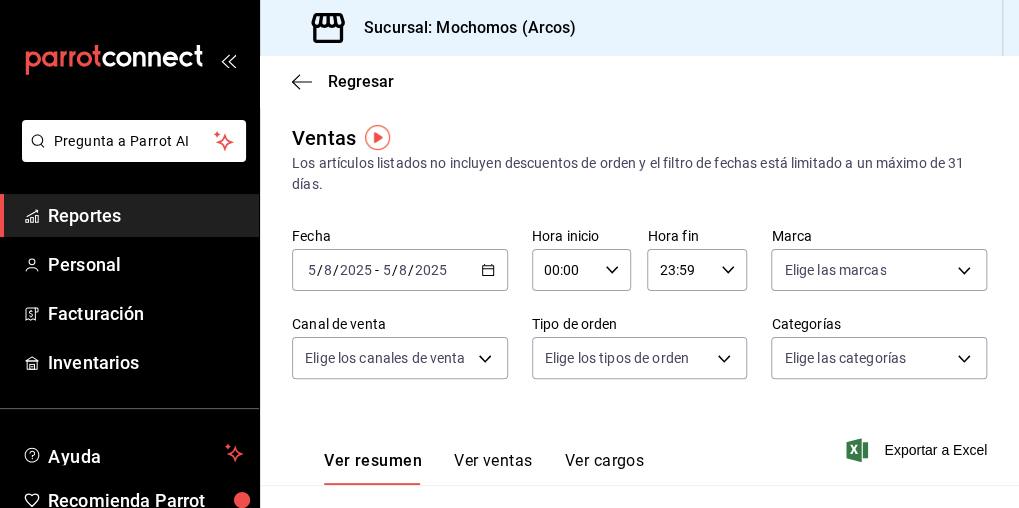 click 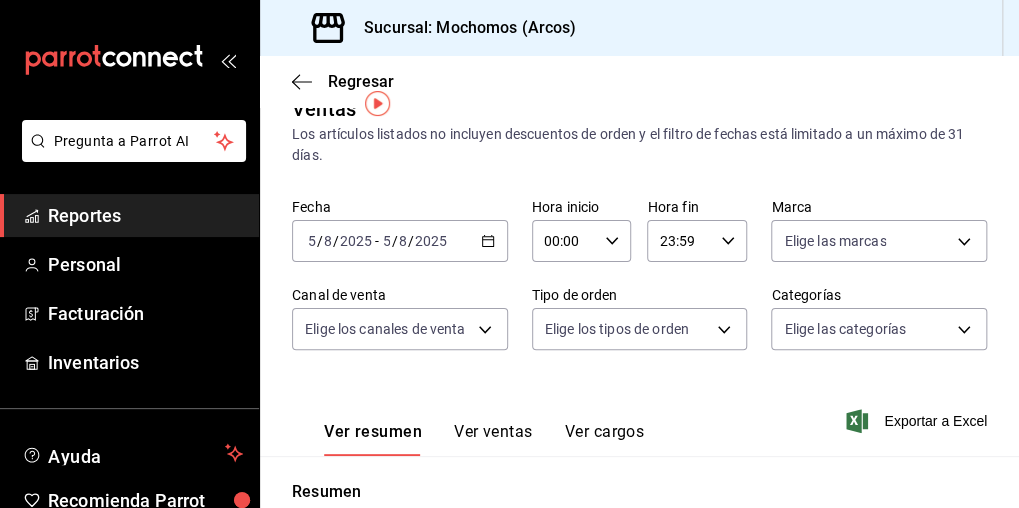 scroll, scrollTop: 40, scrollLeft: 0, axis: vertical 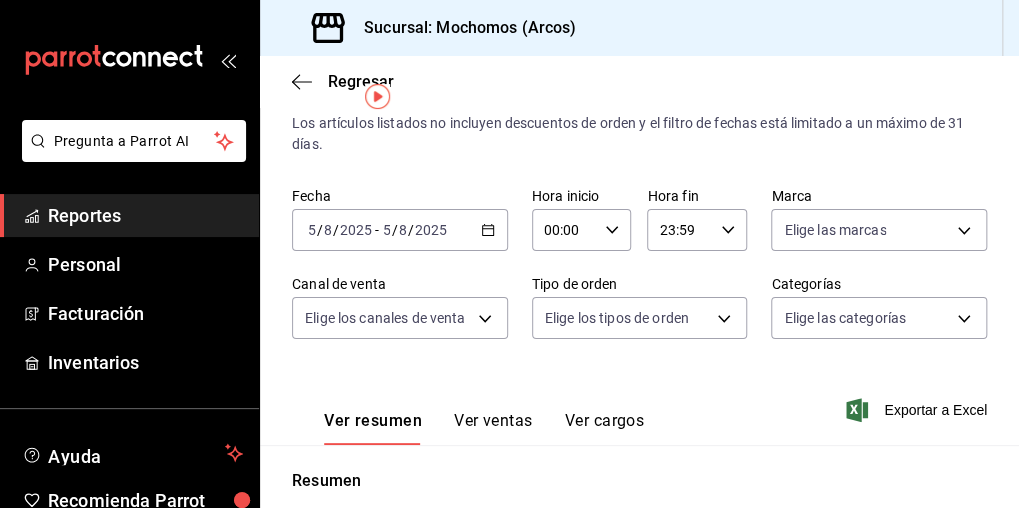 click 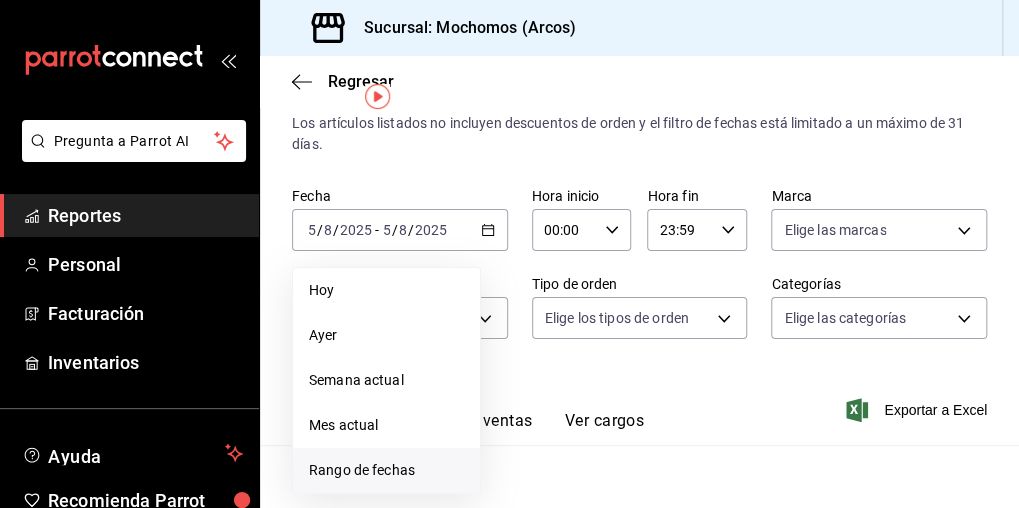 click on "Rango de fechas" at bounding box center [386, 470] 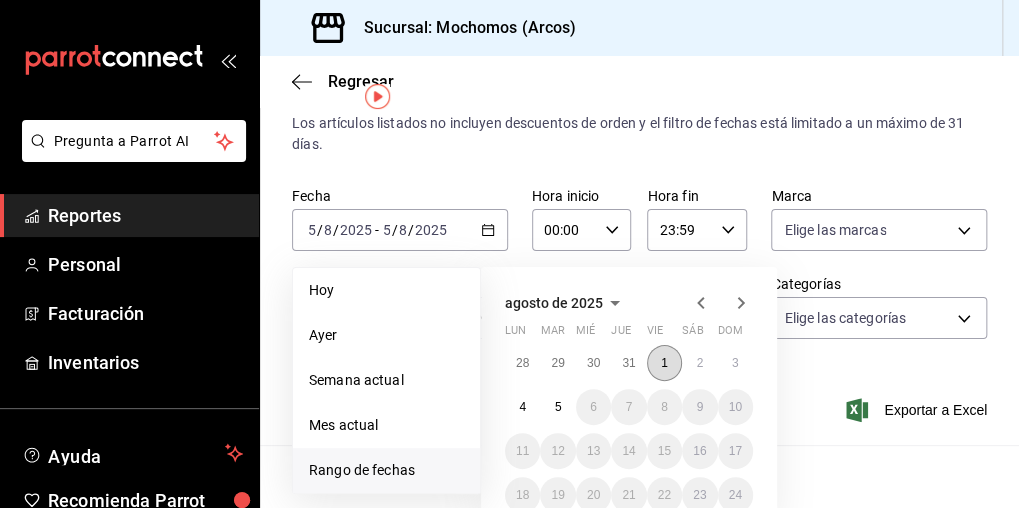 click on "1" at bounding box center (664, 363) 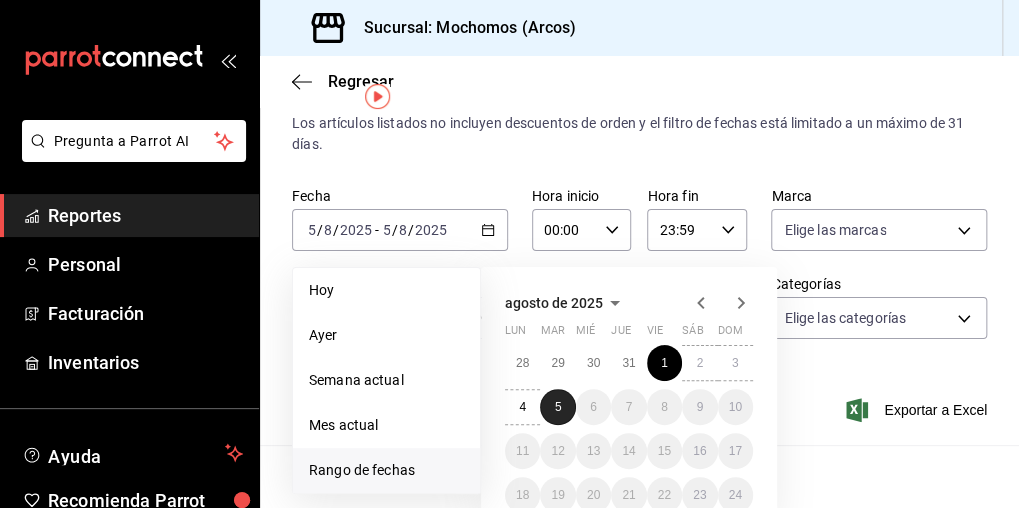click on "5" at bounding box center (557, 407) 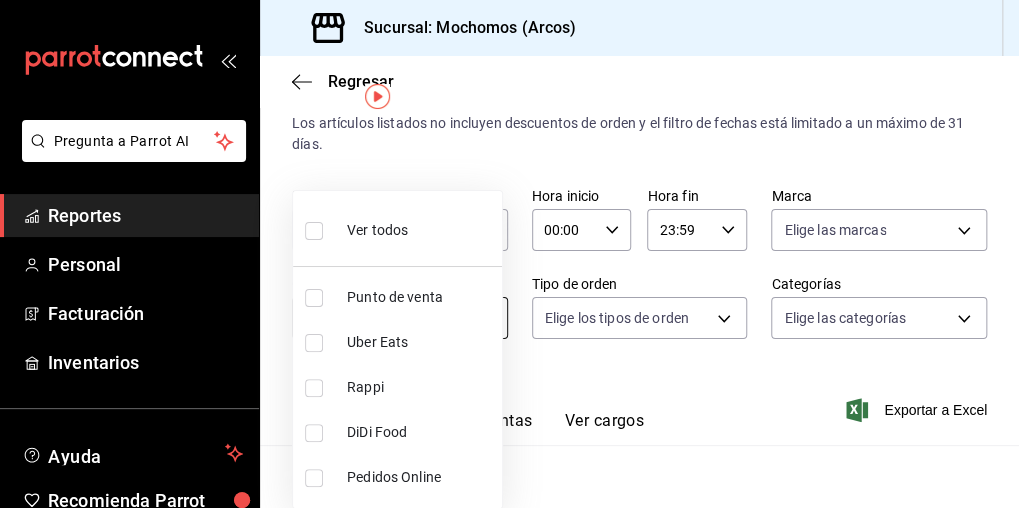 click on "Pregunta a Parrot AI Reportes   Personal   Facturación   Inventarios   Ayuda Recomienda Parrot   Mochomos Arcos   Sugerir nueva función   Sucursal: Mochomos (Arcos) Regresar Ventas Los artículos listados no incluyen descuentos de orden y el filtro de fechas está limitado a un máximo de 31 días. Fecha [DATE] [DATE] / [DATE] - [DATE] [DATE] / [DATE] Hora inicio 00:00 Hora inicio Hora fin 23:59 Hora fin Marca Elige las marcas Canal de venta Elige los canales de venta Tipo de orden Elige los tipos de orden Categorías Elige las categorías Ver resumen Ver ventas Ver cargos Exportar a Excel Resumen Total artículos Da clic en la fila para ver el detalle por tipo de artículo + $909,674.60 Cargos por servicio + $0.00 Venta bruta = $909,674.60 Descuentos totales - $6,136.40 Certificados de regalo - $0.00 Venta total = $903,538.20 Impuestos - $124,625.96 Venta neta = $778,912.24 Pregunta a Parrot AI Reportes   Personal   Facturación   Inventarios   Ayuda Recomienda Parrot   Mochomos Arcos     Ir a video" at bounding box center [509, 254] 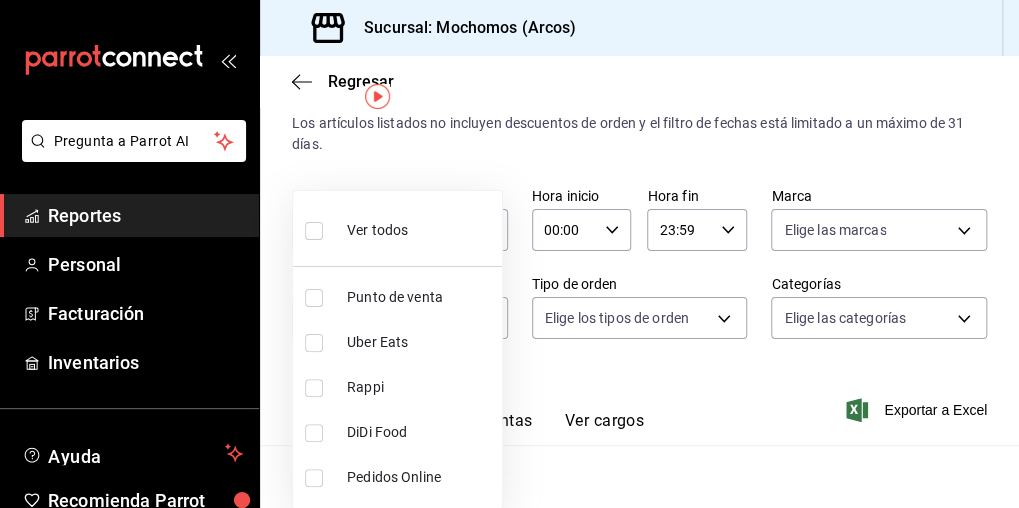 click at bounding box center (314, 231) 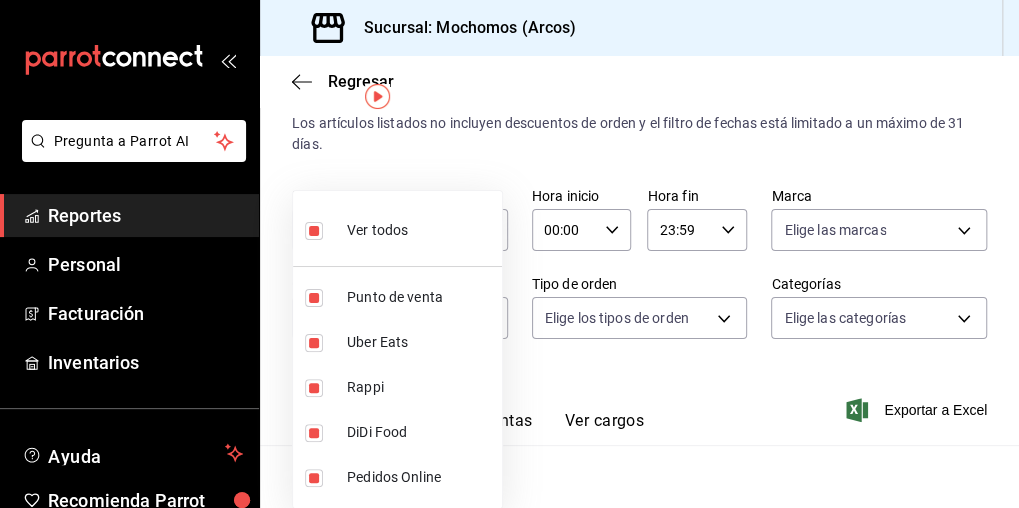 click at bounding box center (509, 254) 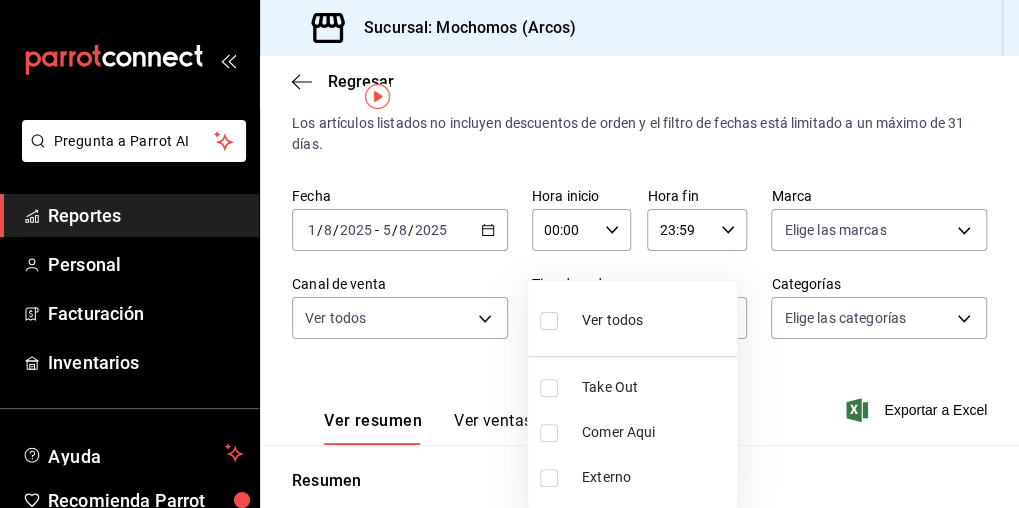 click on "Pregunta a Parrot AI Reportes   Personal   Facturación   Inventarios   Ayuda Recomienda Parrot   Mochomos Arcos   Sugerir nueva función   Sucursal: Mochomos (Arcos) Regresar Ventas Los artículos listados no incluyen descuentos de orden y el filtro de fechas está limitado a un máximo de 31 días. Fecha [DATE] [DATE] / [DATE] - [DATE] [DATE] / [DATE] Hora inicio 00:00 Hora inicio Hora fin 23:59 Hora fin Marca Elige las marcas Canal de venta Ver todos PARROT,UBER_EATS,RAPPI,DIDI_FOOD,ONLINE Tipo de orden Elige los tipos de orden Categorías Elige las categorías Ver resumen Ver ventas Ver cargos Exportar a Excel Resumen Total artículos Da clic en la fila para ver el detalle por tipo de artículo + $909,674.60 Cargos por servicio + $0.00 Venta bruta = $909,674.60 Descuentos totales - $6,136.40 Certificados de regalo - $0.00 Venta total = $903,538.20 Impuestos - $124,625.96 Venta neta = $778,912.24 Pregunta a Parrot AI Reportes   Personal   Facturación   Inventarios   Ayuda Recomienda Parrot       Externo" at bounding box center [509, 254] 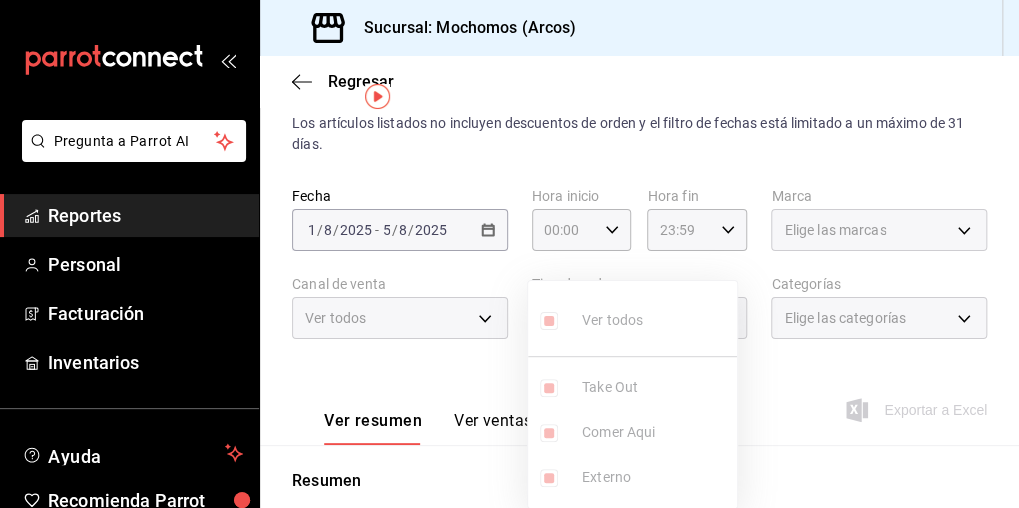 click at bounding box center [509, 254] 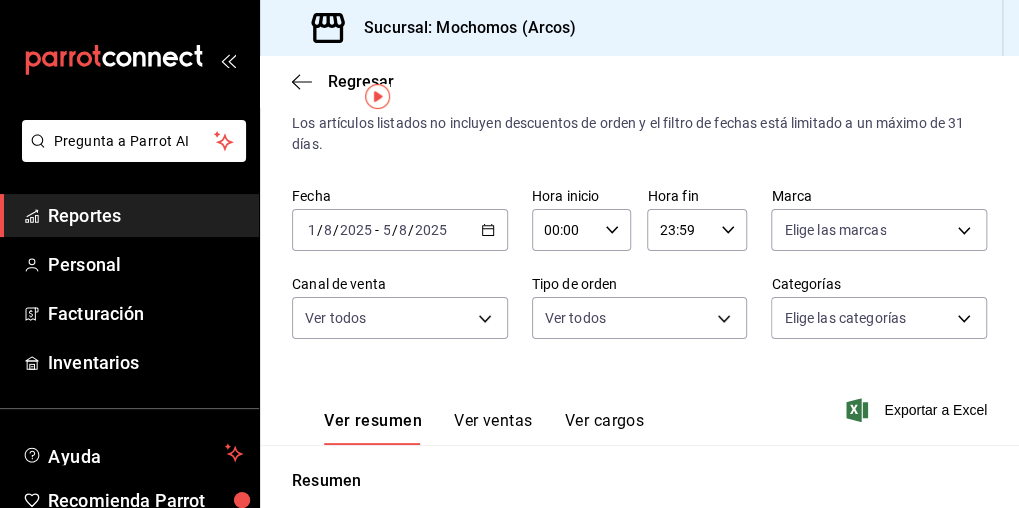 click on "Pregunta a Parrot AI Reportes   Personal   Facturación   Inventarios   Ayuda Recomienda Parrot   Mochomos Arcos   Sugerir nueva función   Sucursal: Mochomos (Arcos) Regresar Ventas Los artículos listados no incluyen descuentos de orden y el filtro de fechas está limitado a un máximo de 31 días. Fecha [DATE] [DATE] / [DATE] - [DATE] [DATE] / [DATE] Hora inicio 00:00 Hora inicio Hora fin 23:59 Hora fin Marca Elige las marcas Canal de venta Ver todos PARROT,UBER_EATS,RAPPI,DIDI_FOOD,ONLINE Tipo de orden Ver todos [UUID],[UUID],EXTERNAL Categorías Elige las categorías Ver resumen Ver ventas Ver cargos Exportar a Excel Resumen Total artículos Da clic en la fila para ver el detalle por tipo de artículo + $909,674.60 Cargos por servicio + $0.00 Venta bruta = $909,674.60 Descuentos totales - $6,136.40 Certificados de regalo - $0.00 Venta total = $903,538.20 Impuestos - $124,625.96 Venta neta = $778,912.24 Pregunta a Parrot AI Reportes   Personal" at bounding box center (509, 254) 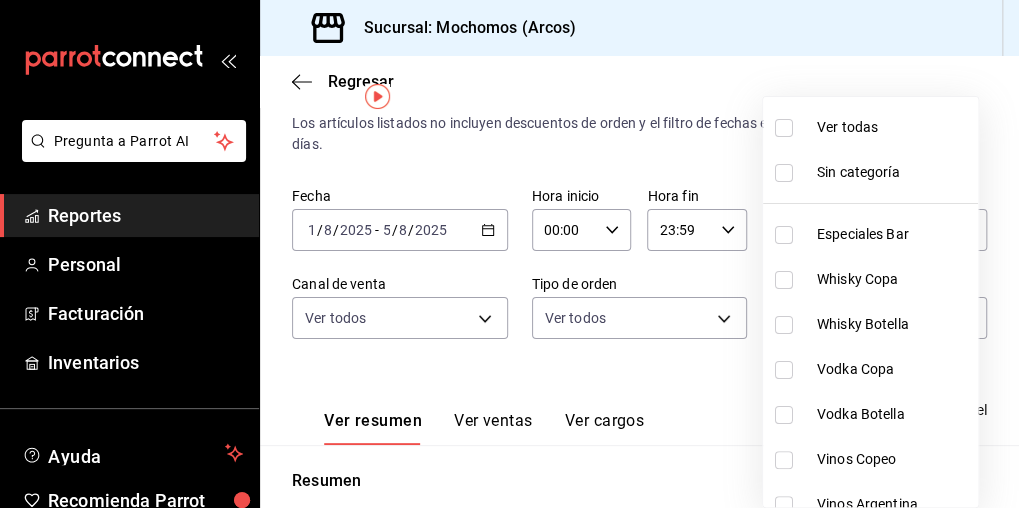click at bounding box center [784, 128] 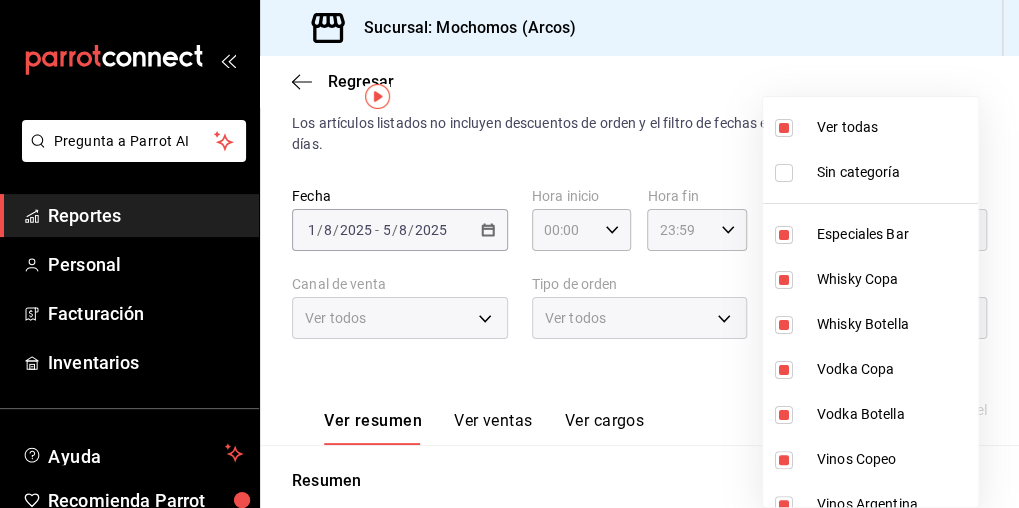 click at bounding box center (509, 254) 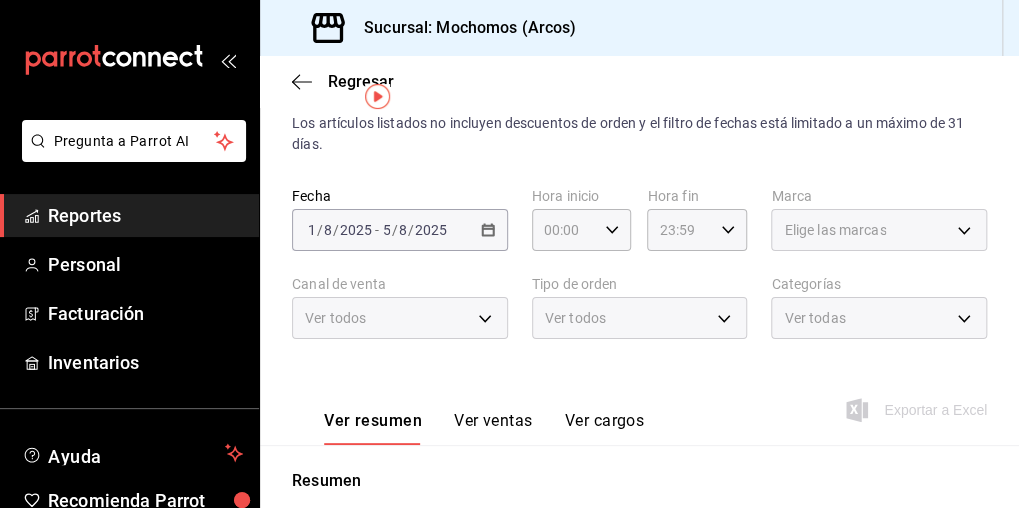 click on "Elige las marcas" at bounding box center [879, 230] 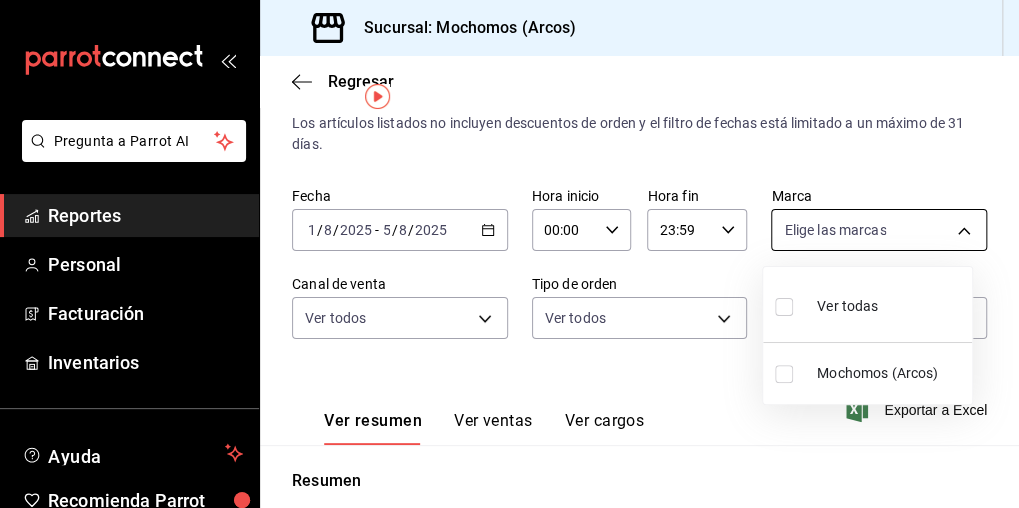 click on "Pregunta a Parrot AI Reportes   Personal   Facturación   Inventarios   Ayuda Recomienda Parrot   Mochomos Arcos   Sugerir nueva función   Sucursal: Mochomos (Arcos) Regresar Ventas Los artículos listados no incluyen descuentos de orden y el filtro de fechas está limitado a un máximo de 31 días. Fecha [DATE] [DATE] - [DATE] [DATE] Hora inicio 00:00 Hora inicio Hora fin 23:59 Hora fin Marca Elige las marcas Canal de venta Ver todos PARROT,UBER_EATS,RAPPI,DIDI_FOOD,ONLINE Tipo de orden Ver todos [UUID],[UUID],EXTERNAL Categorías Ver todas Ver resumen Ver ventas Ver cargos Exportar a Excel Resumen Total artículos Da clic en la fila para ver el detalle por tipo de artículo + $909,674.60 Cargos por servicio  Sin datos por que no se pueden calcular debido al filtro de categorías seleccionado Venta bruta = $909,674.60 Descuentos totales  Sin datos por que no se pueden calcular debido al filtro de categorías seleccionado" at bounding box center [509, 254] 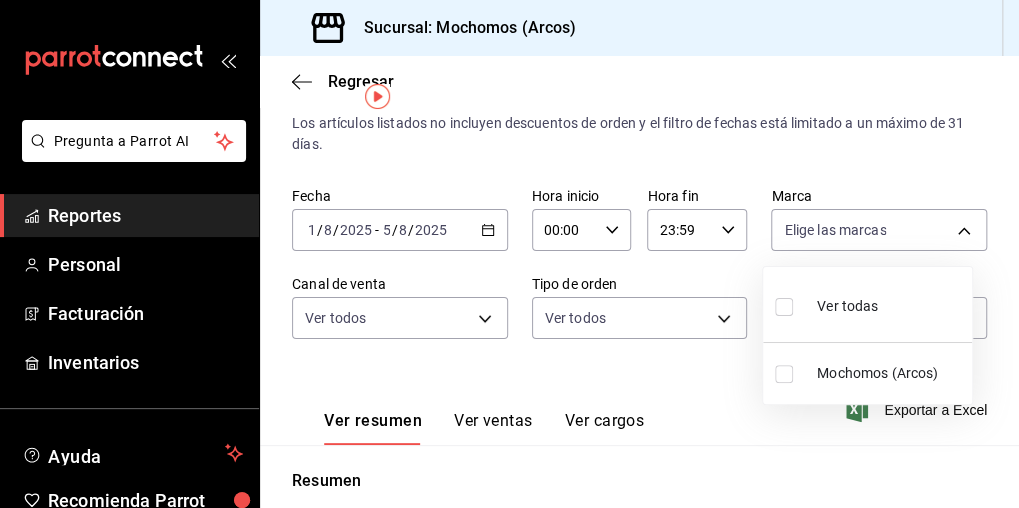 click at bounding box center [784, 307] 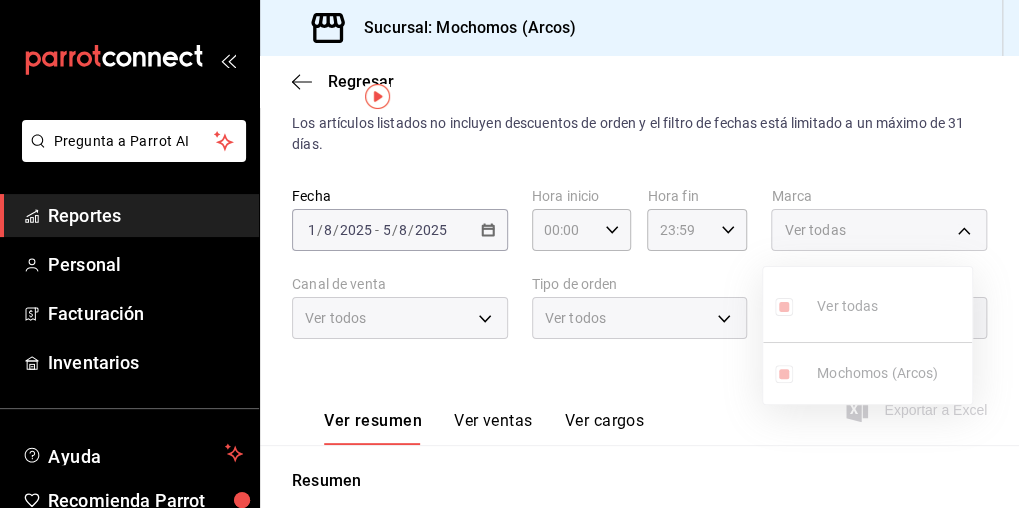 click at bounding box center (509, 254) 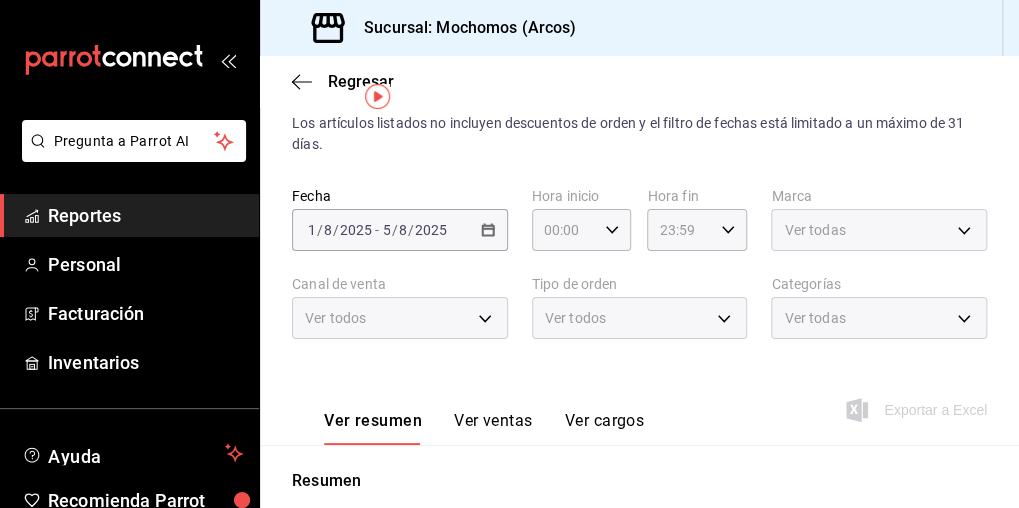 click on "Ventas Los artículos listados no incluyen descuentos de orden y el filtro de fechas está limitado a un máximo de 31 días. Fecha [DATE] [DATE] / [DATE] - [DATE] [DATE] / [DATE] Hora inicio 00:00 Hora inicio Hora fin 23:59 Hora fin Marca Ver todas [UUID] Canal de venta Ver todos PARROT,UBER_EATS,RAPPI,DIDI_FOOD,ONLINE Tipo de orden Ver todos [UUID],[UUID],EXTERNAL Categorías Ver todas Ver resumen Ver ventas Ver cargos Exportar a Excel Resumen" at bounding box center (639, 502) 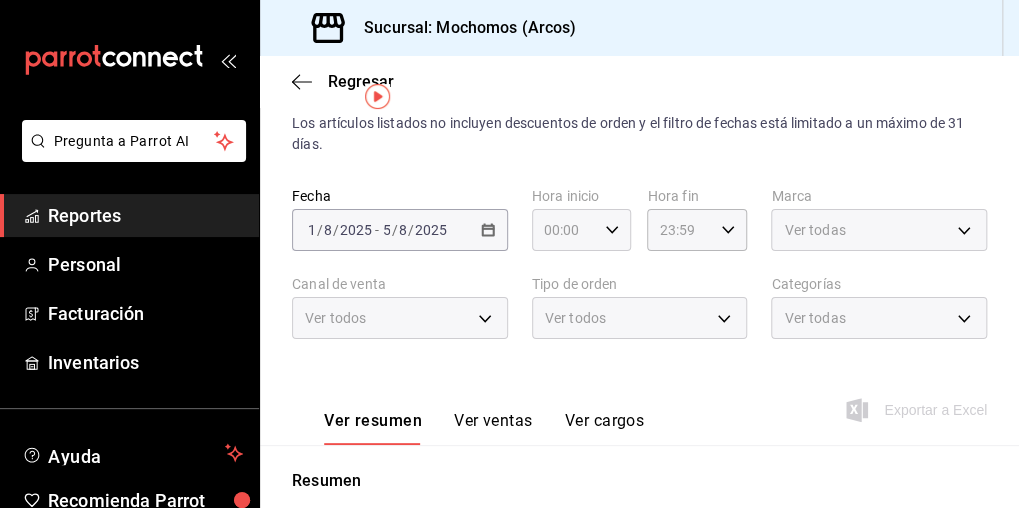 click 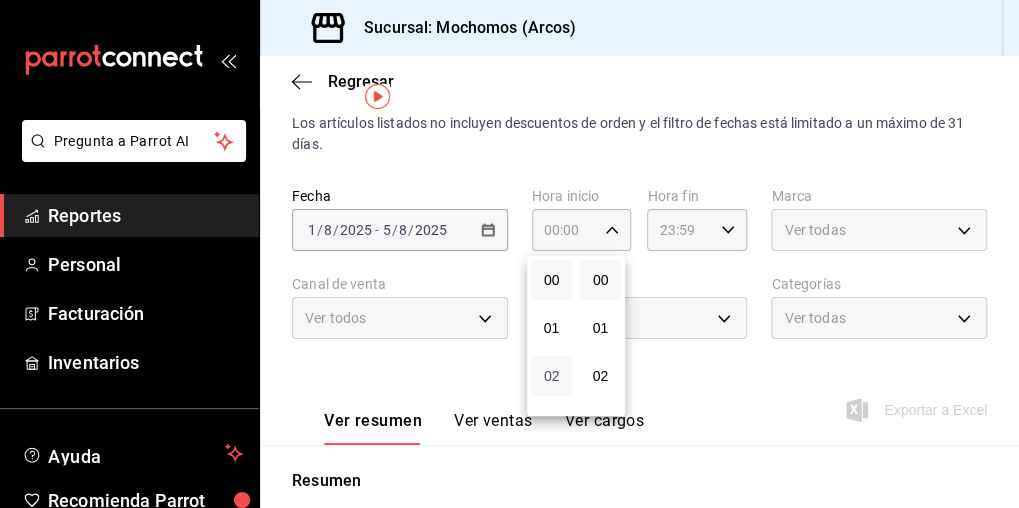 type 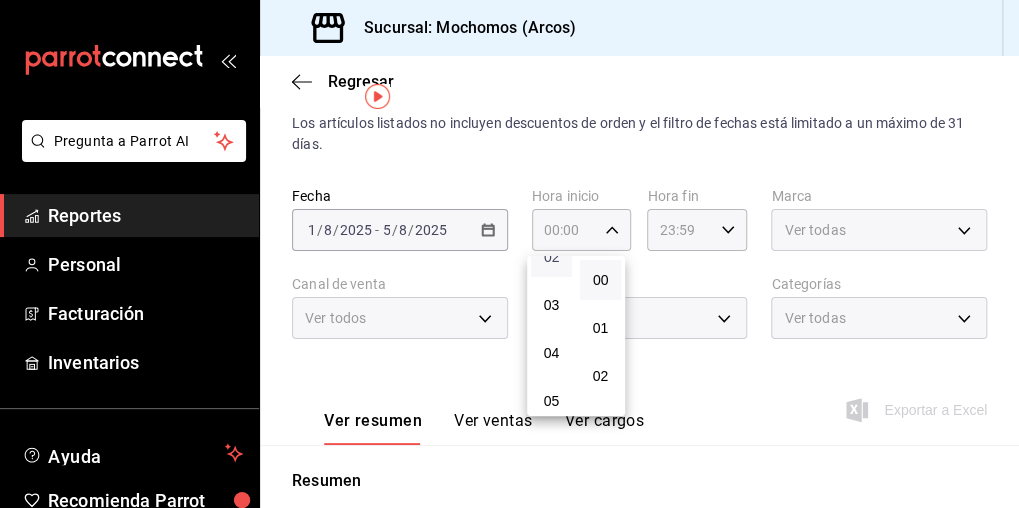 scroll, scrollTop: 143, scrollLeft: 0, axis: vertical 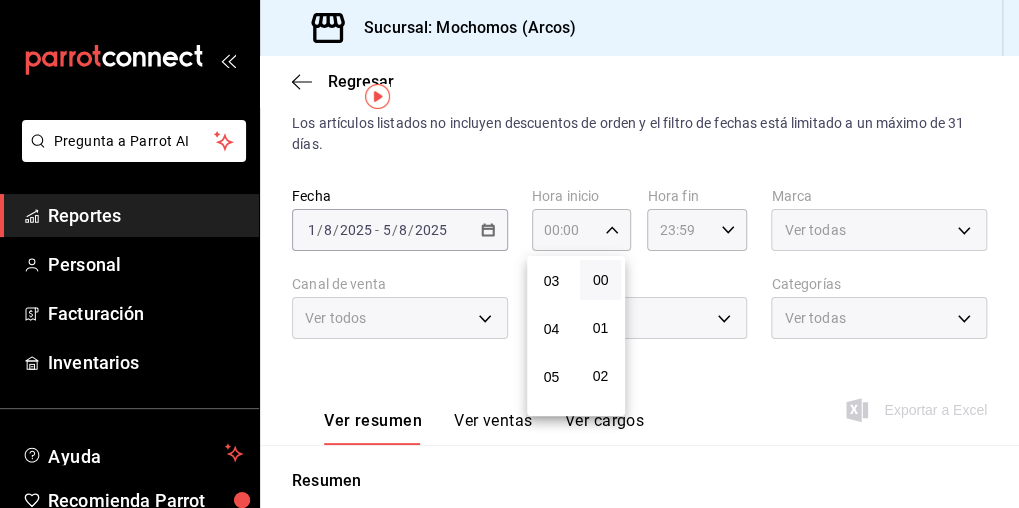 click on "00 01 02 03 04 05 06 07 08 09 10 11 12 13 14 15 16 17 18 19 20 21 22 23" at bounding box center (551, 336) 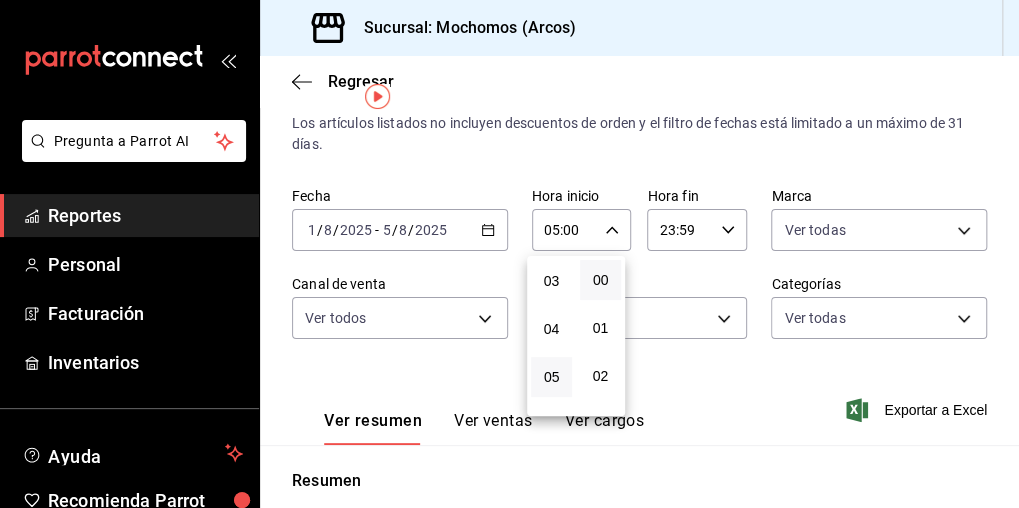 click at bounding box center (509, 254) 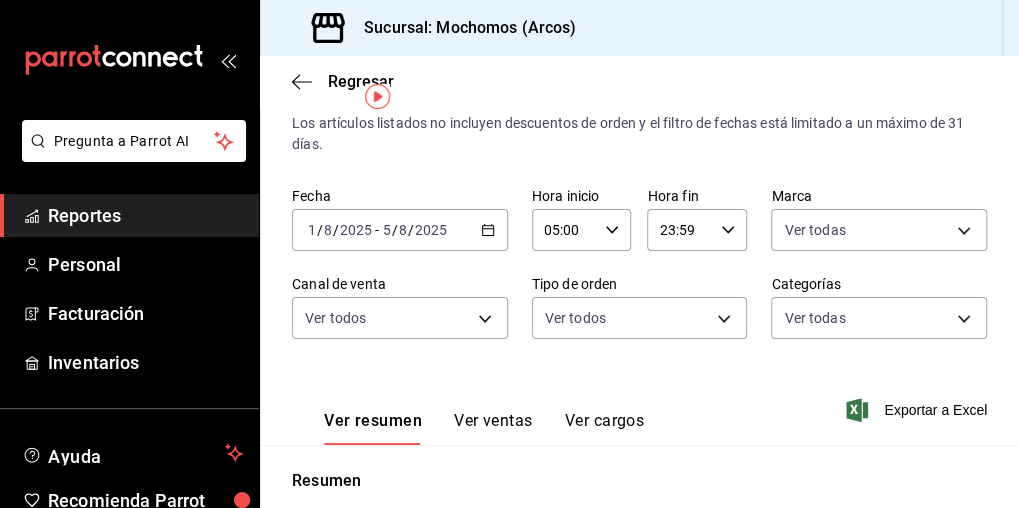 click on "23:59 Hora fin" at bounding box center (697, 230) 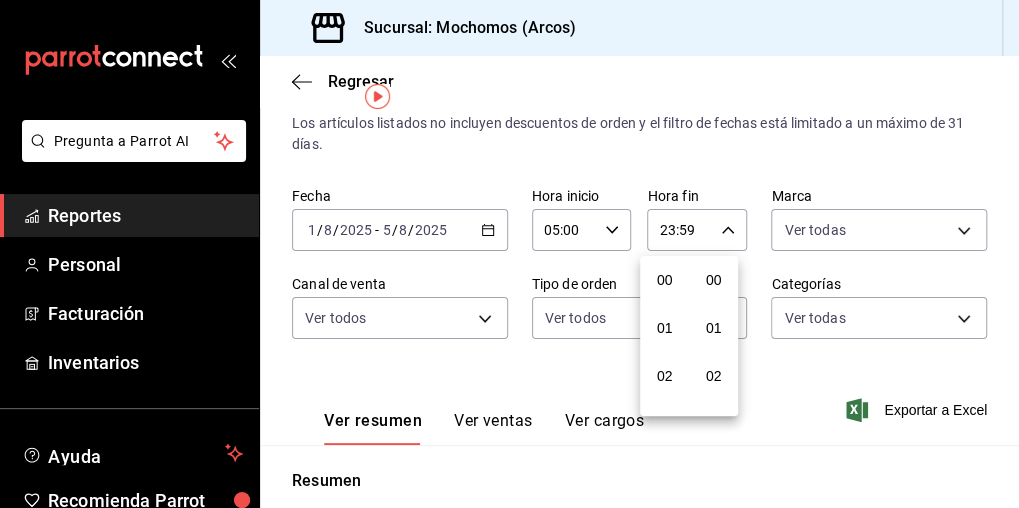 scroll, scrollTop: 1000, scrollLeft: 0, axis: vertical 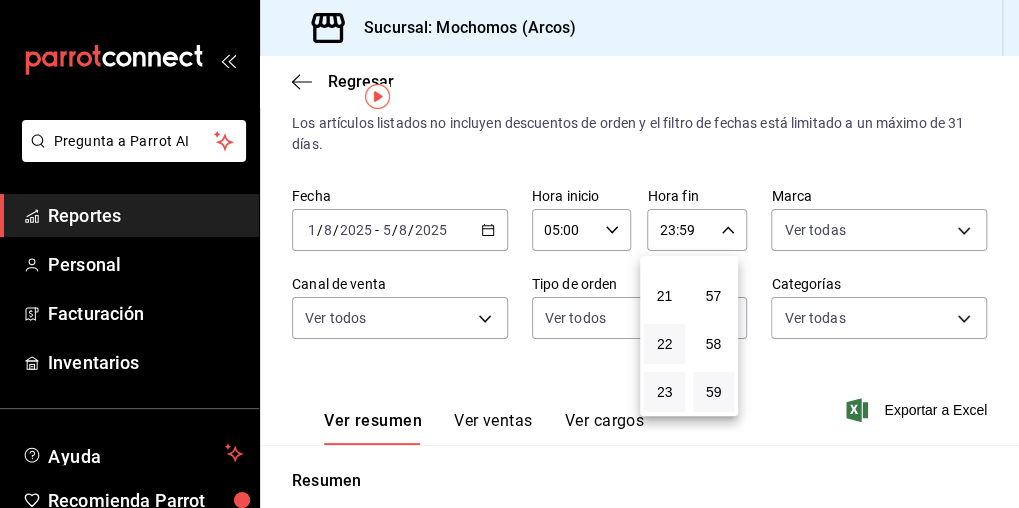 type 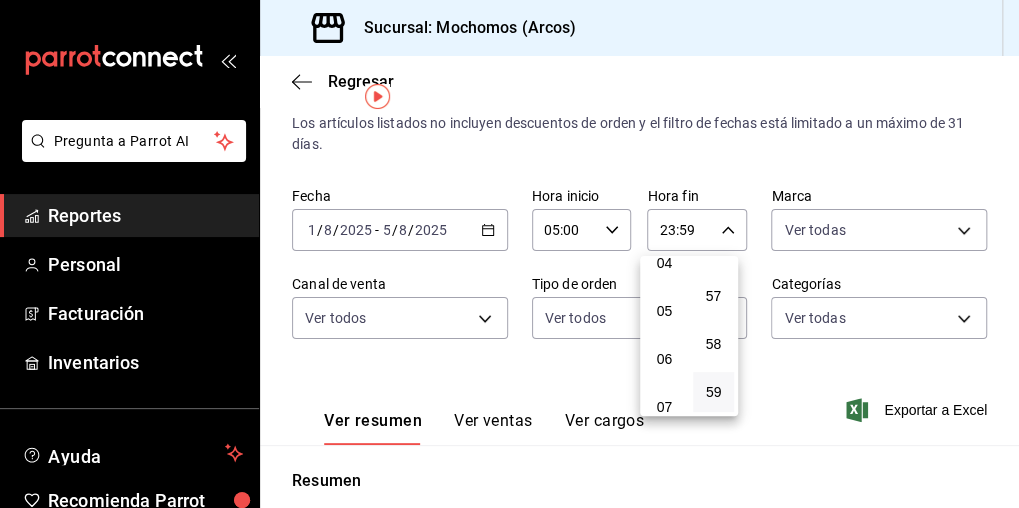 scroll, scrollTop: 213, scrollLeft: 0, axis: vertical 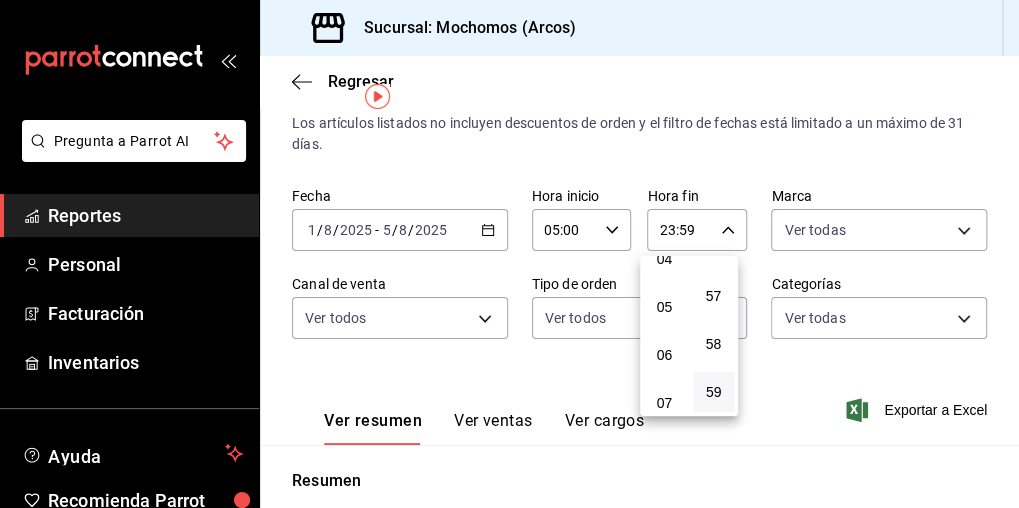 click on "00 01 02 03 04 05 06 07 08 09 10 11 12 13 14 15 16 17 18 19 20 21 22 23" at bounding box center [664, 336] 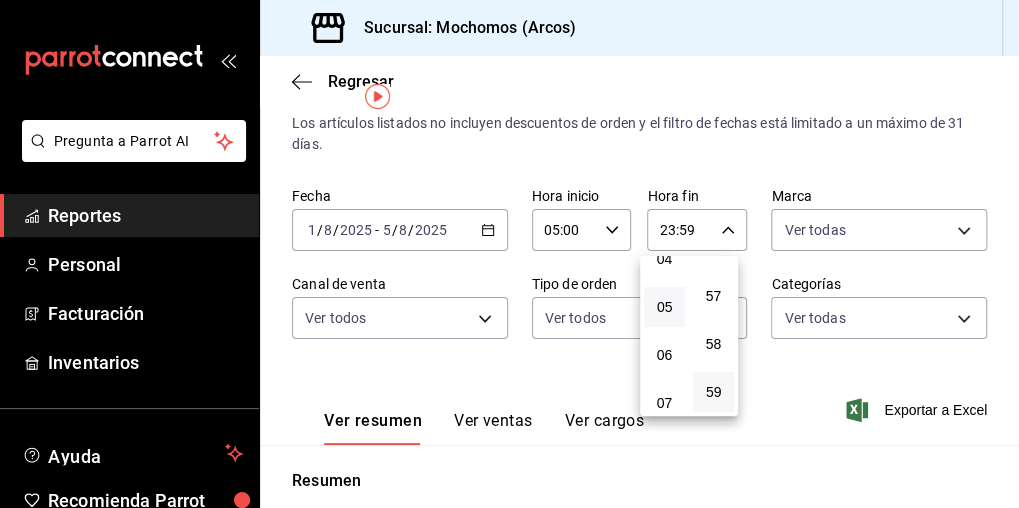 click on "05" at bounding box center [664, 307] 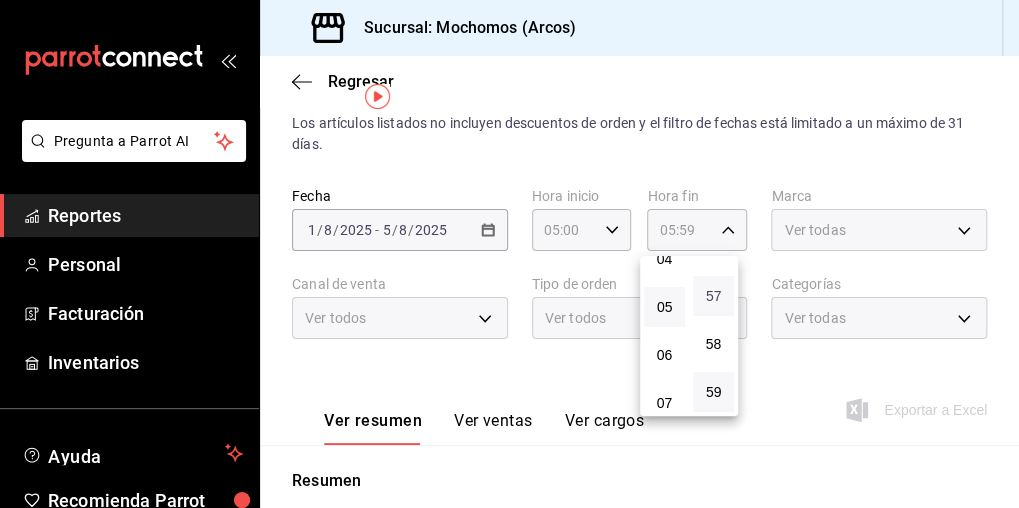 type 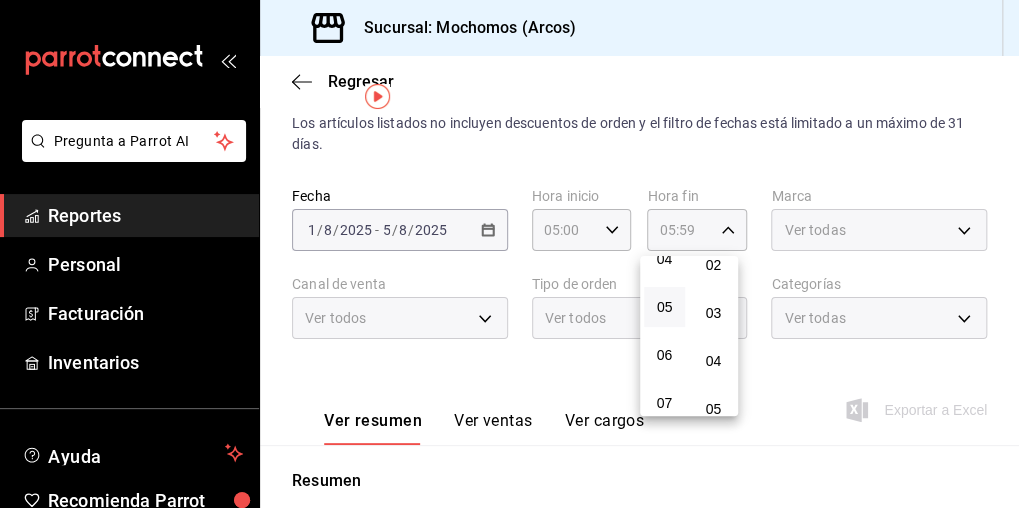 scroll, scrollTop: 0, scrollLeft: 0, axis: both 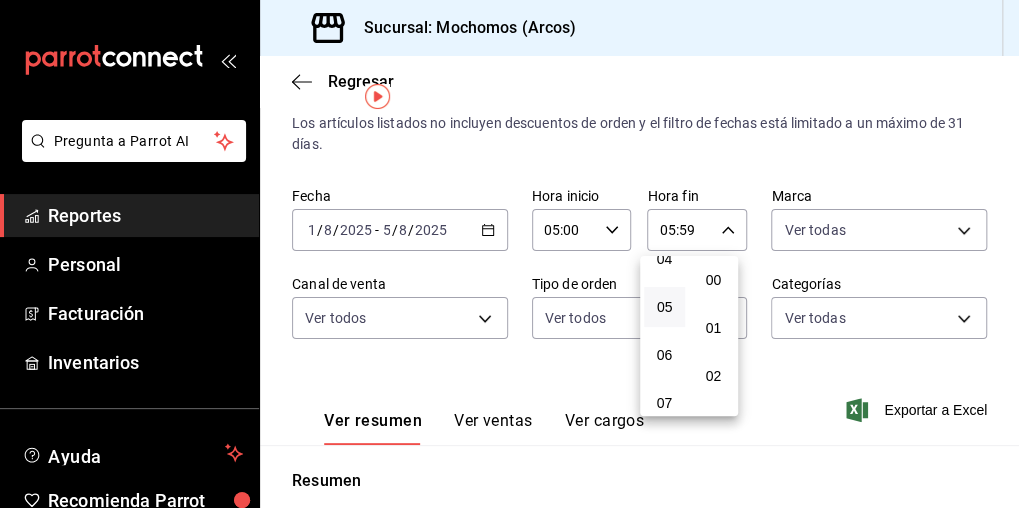 click on "00 01 02 03 04 05 06 07 08 09 10 11 12 13 14 15 16 17 18 19 20 21 22 23 24 25 26 27 28 29 30 31 32 33 34 35 36 37 38 39 40 41 42 43 44 45 46 47 48 49 50 51 52 53 54 55 56 57 58 59" at bounding box center (713, 336) 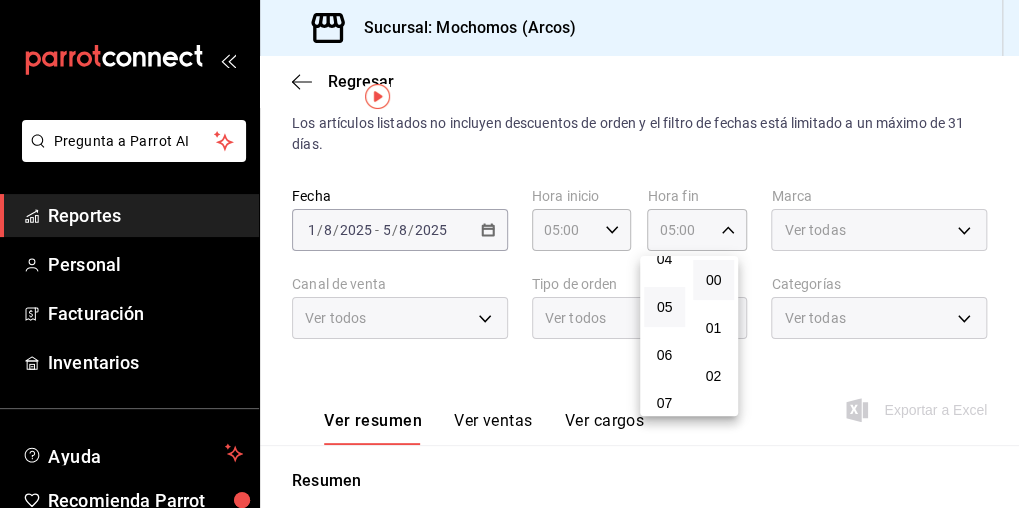 click at bounding box center [509, 254] 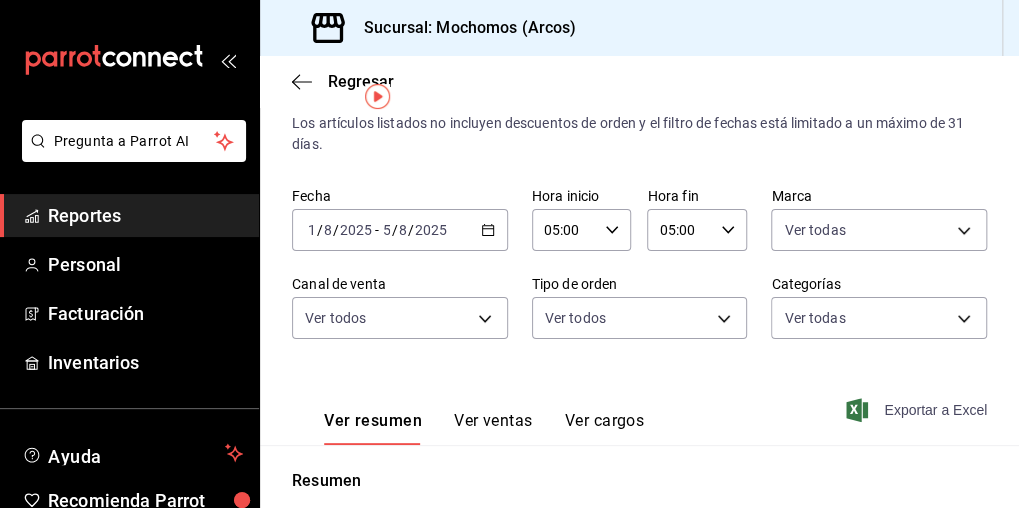 click 